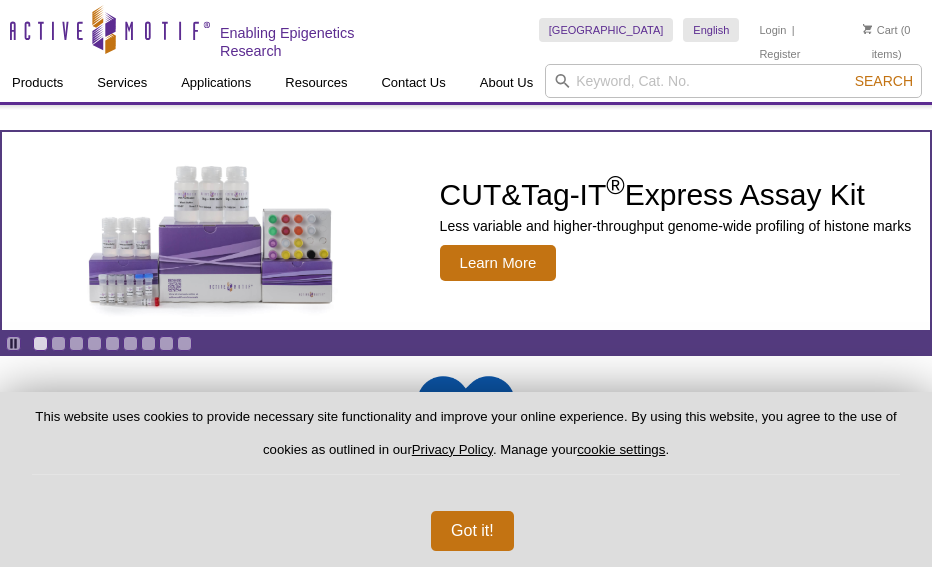 scroll, scrollTop: 0, scrollLeft: 0, axis: both 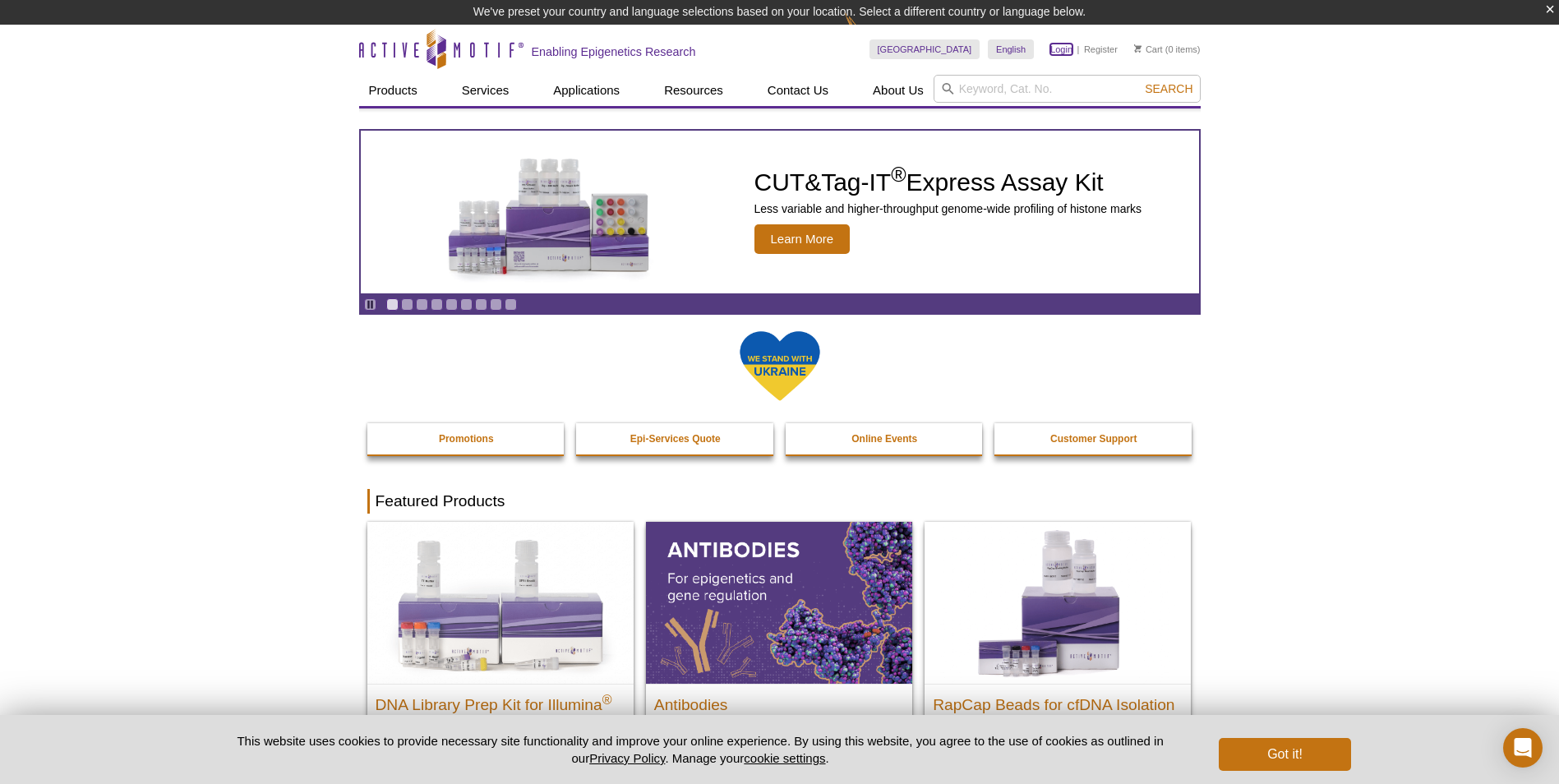 click on "Login" at bounding box center [1061, 49] 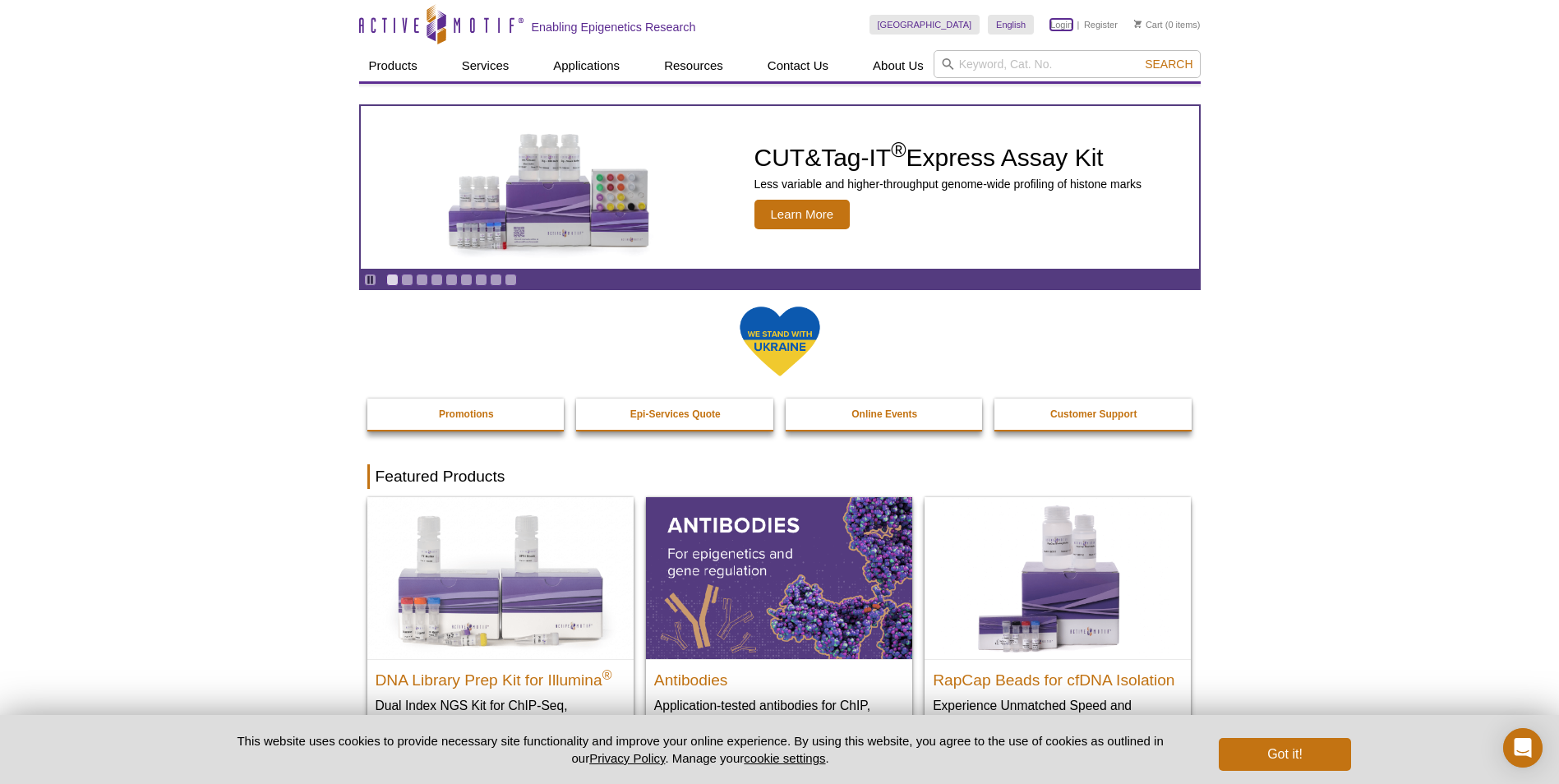 scroll, scrollTop: 0, scrollLeft: 0, axis: both 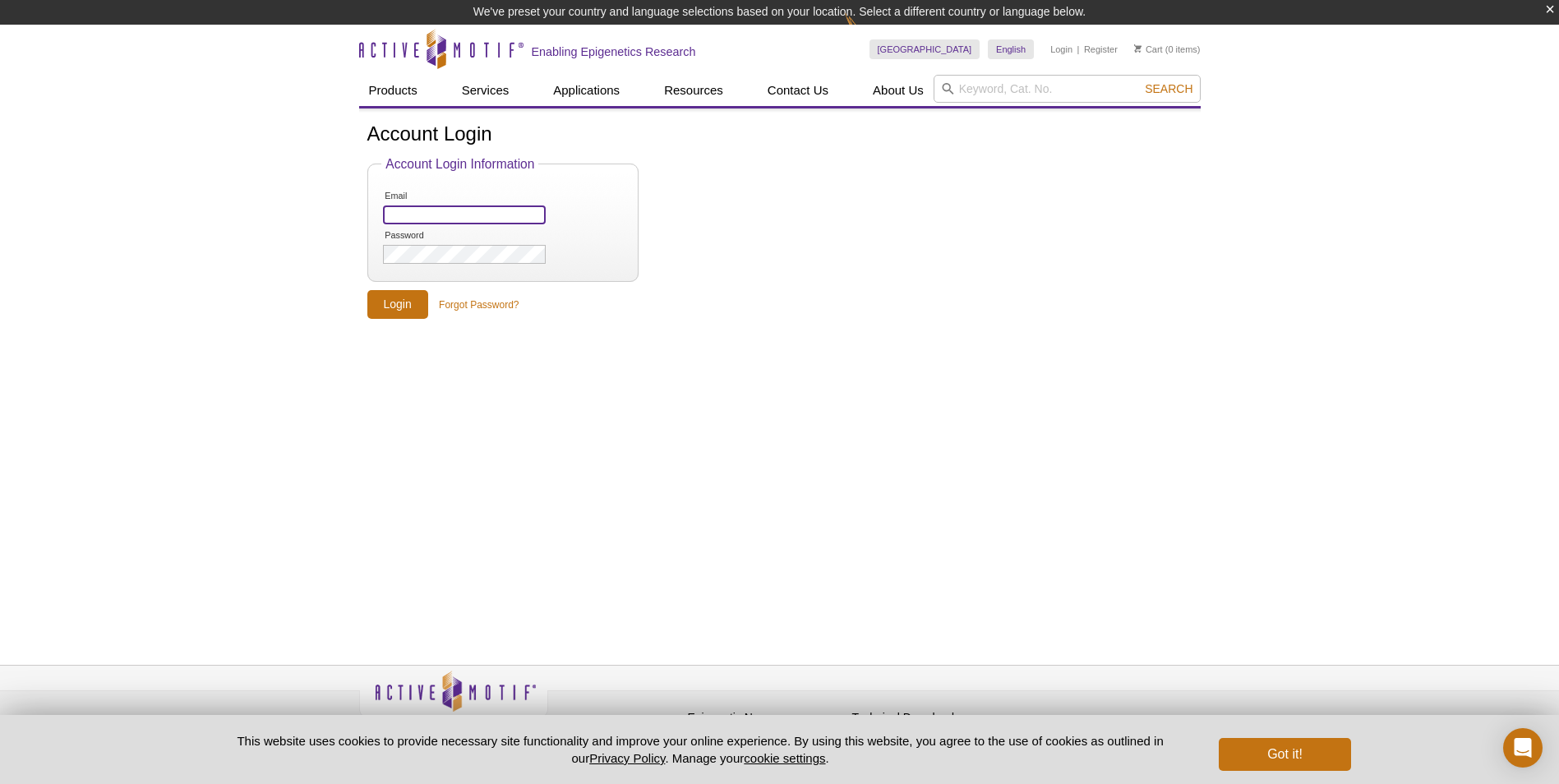 click on "Email" at bounding box center [464, 214] 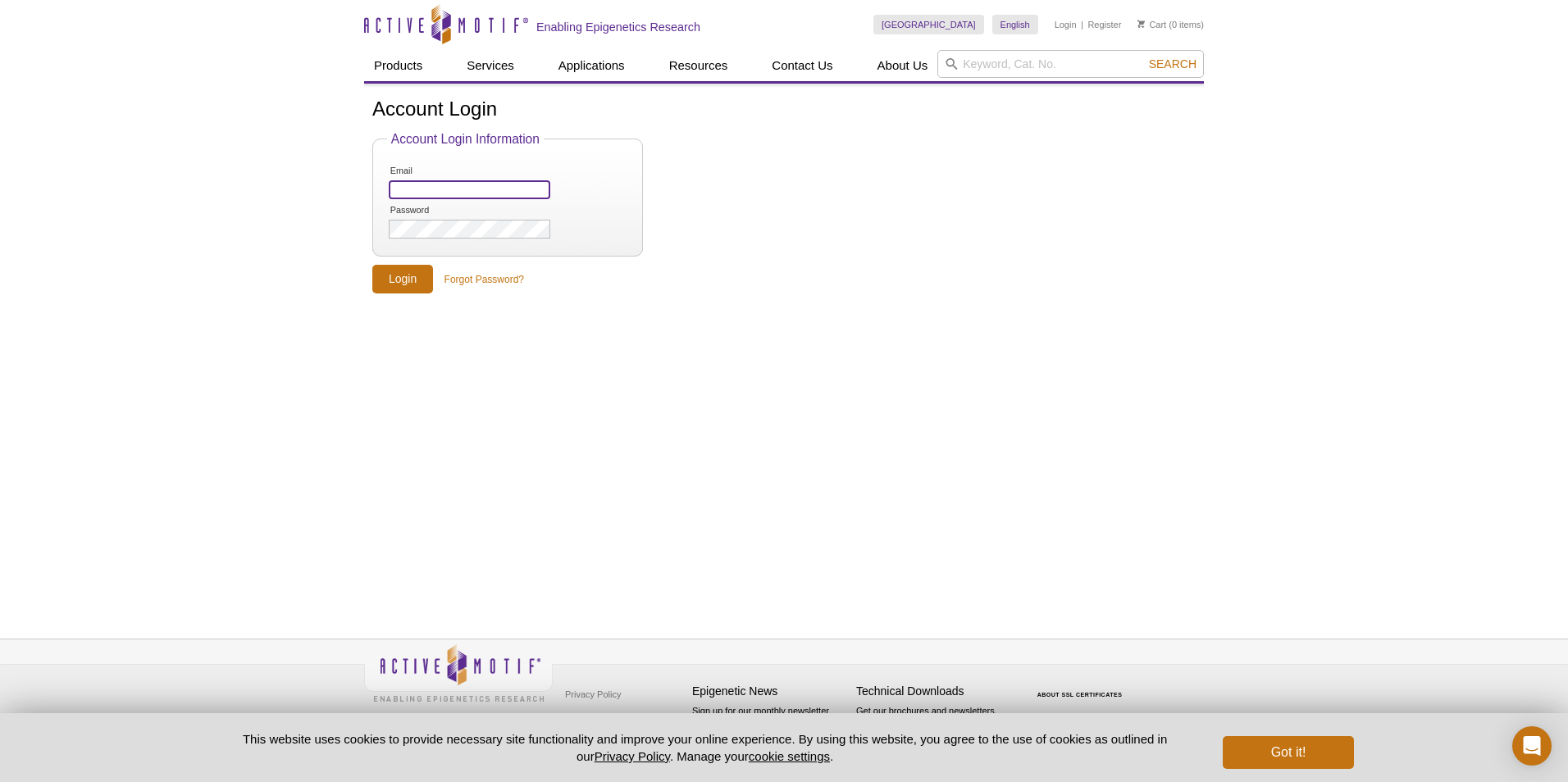 click on "Email" at bounding box center [469, 189] 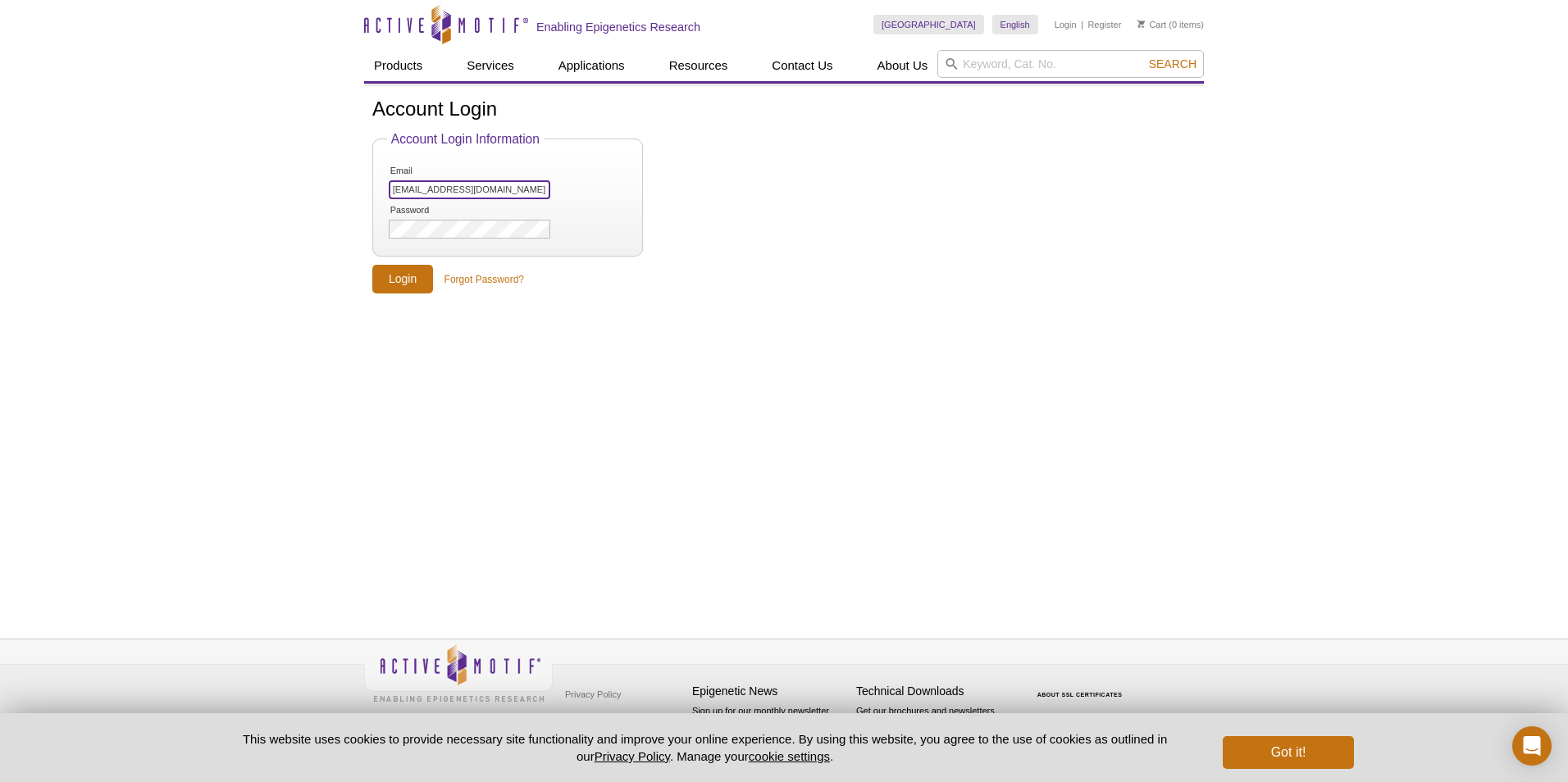 type on "[EMAIL_ADDRESS][DOMAIN_NAME]" 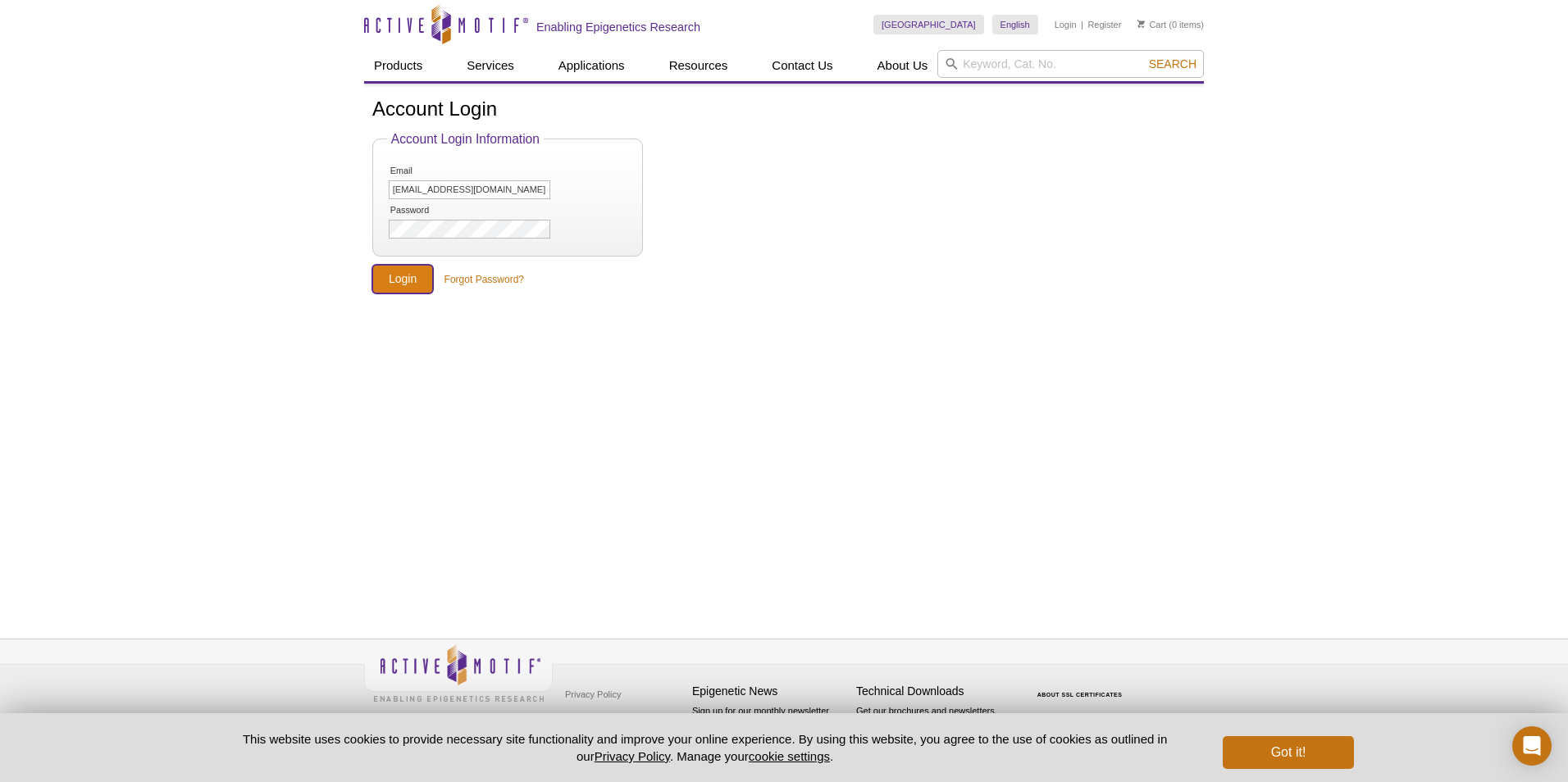 click on "Login" at bounding box center [403, 279] 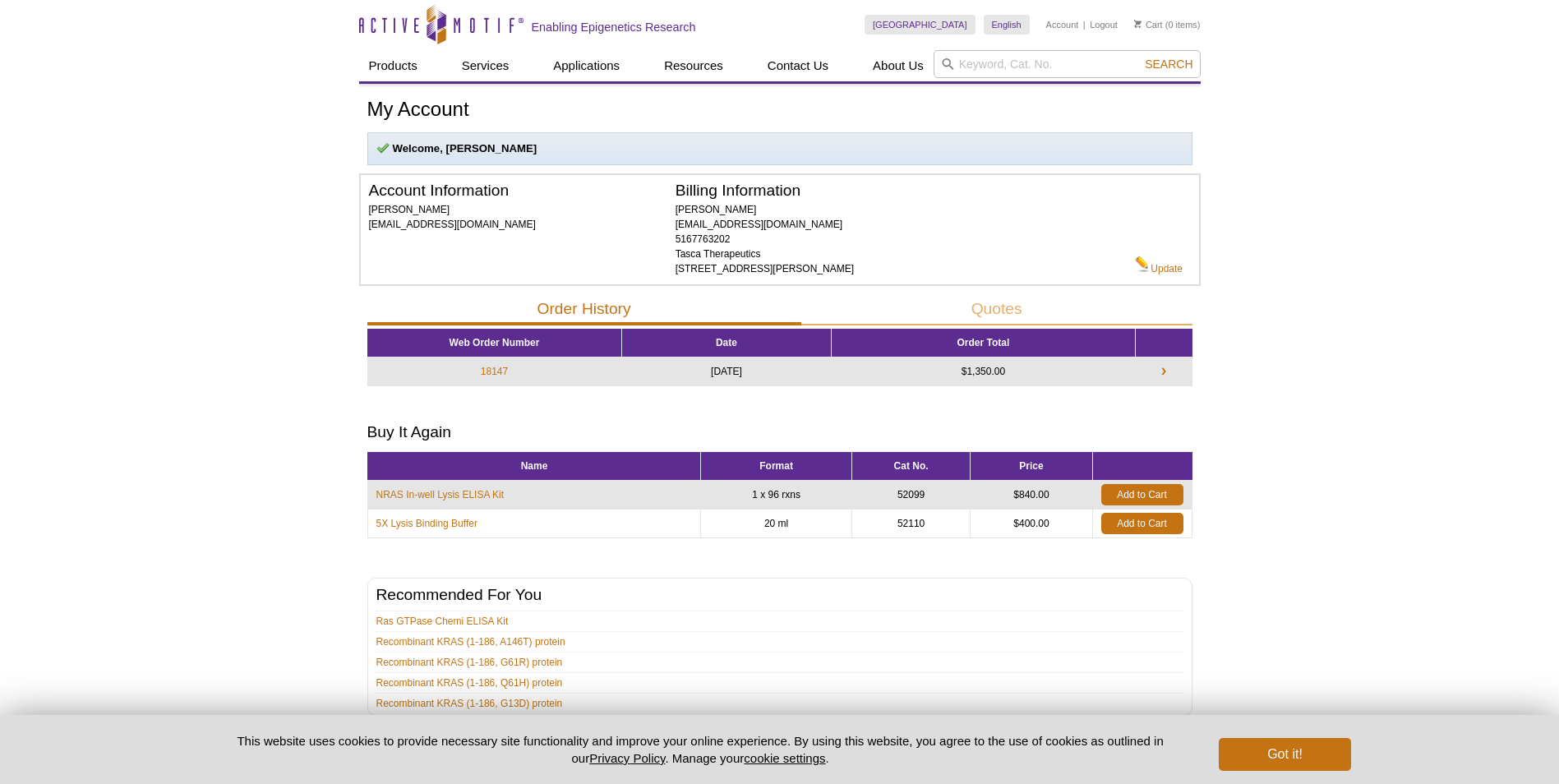 scroll, scrollTop: 0, scrollLeft: 0, axis: both 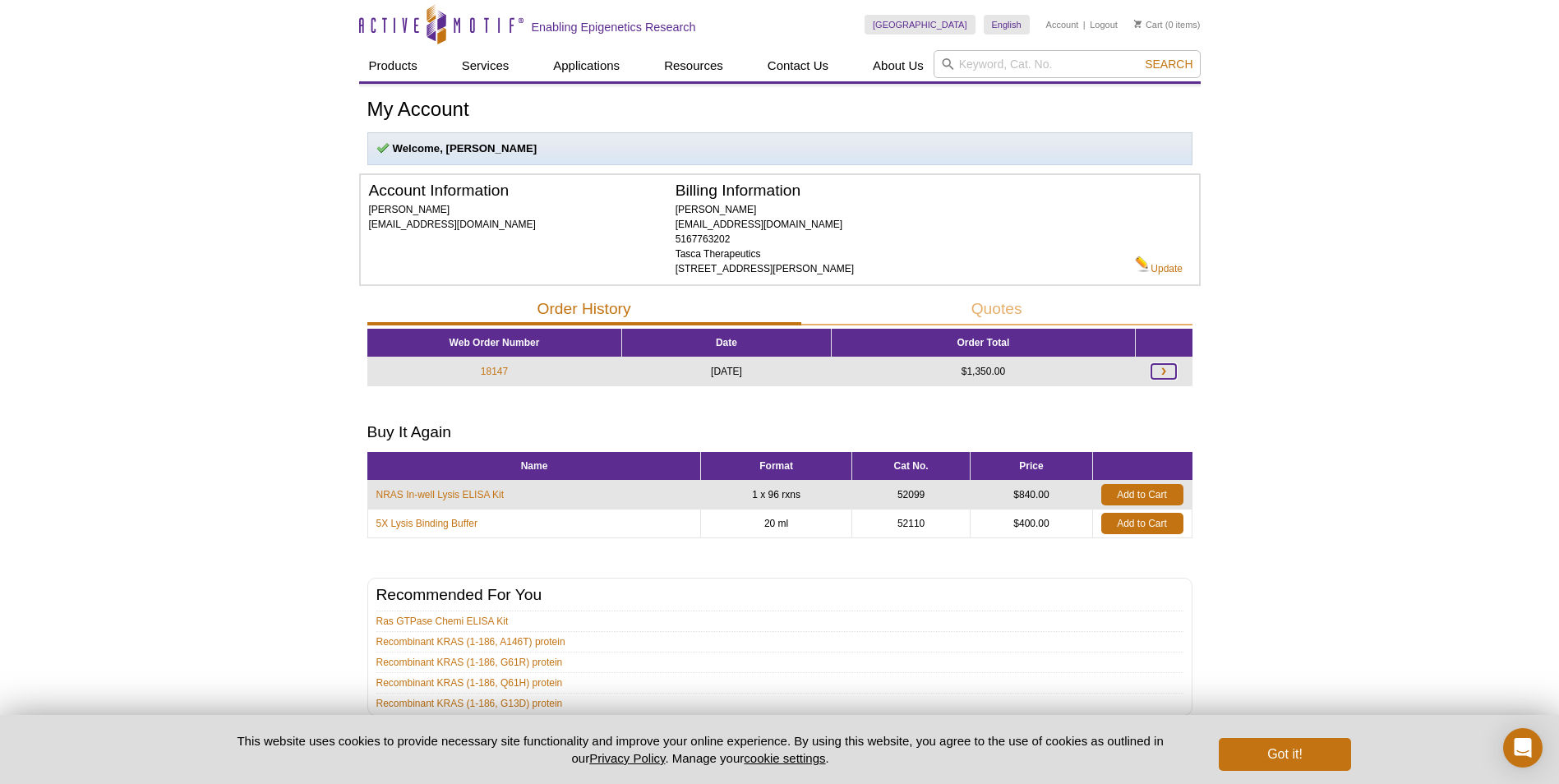 click on "❯" at bounding box center [1164, 371] 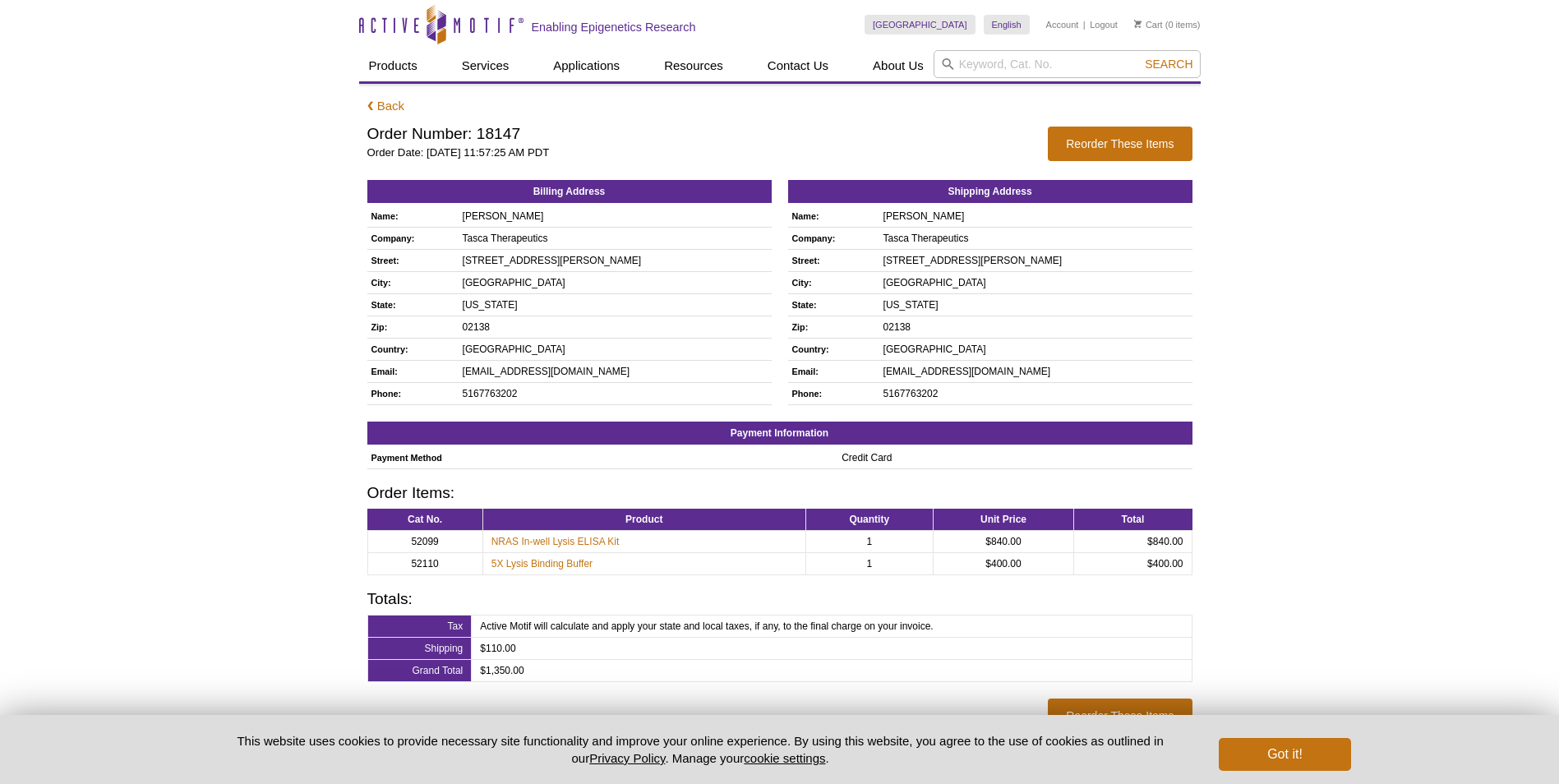 scroll, scrollTop: 0, scrollLeft: 0, axis: both 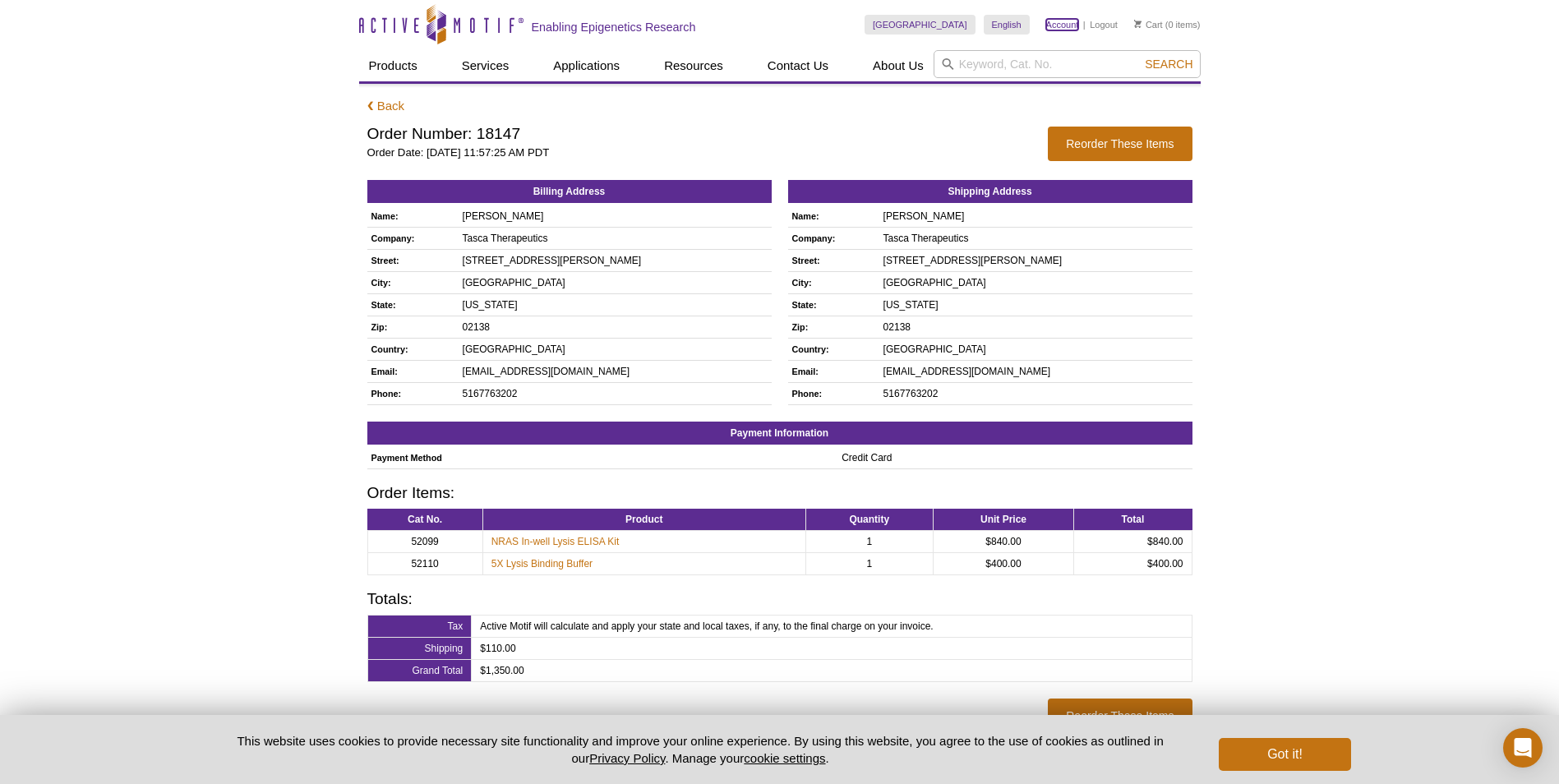 click on "Account" at bounding box center [1063, 25] 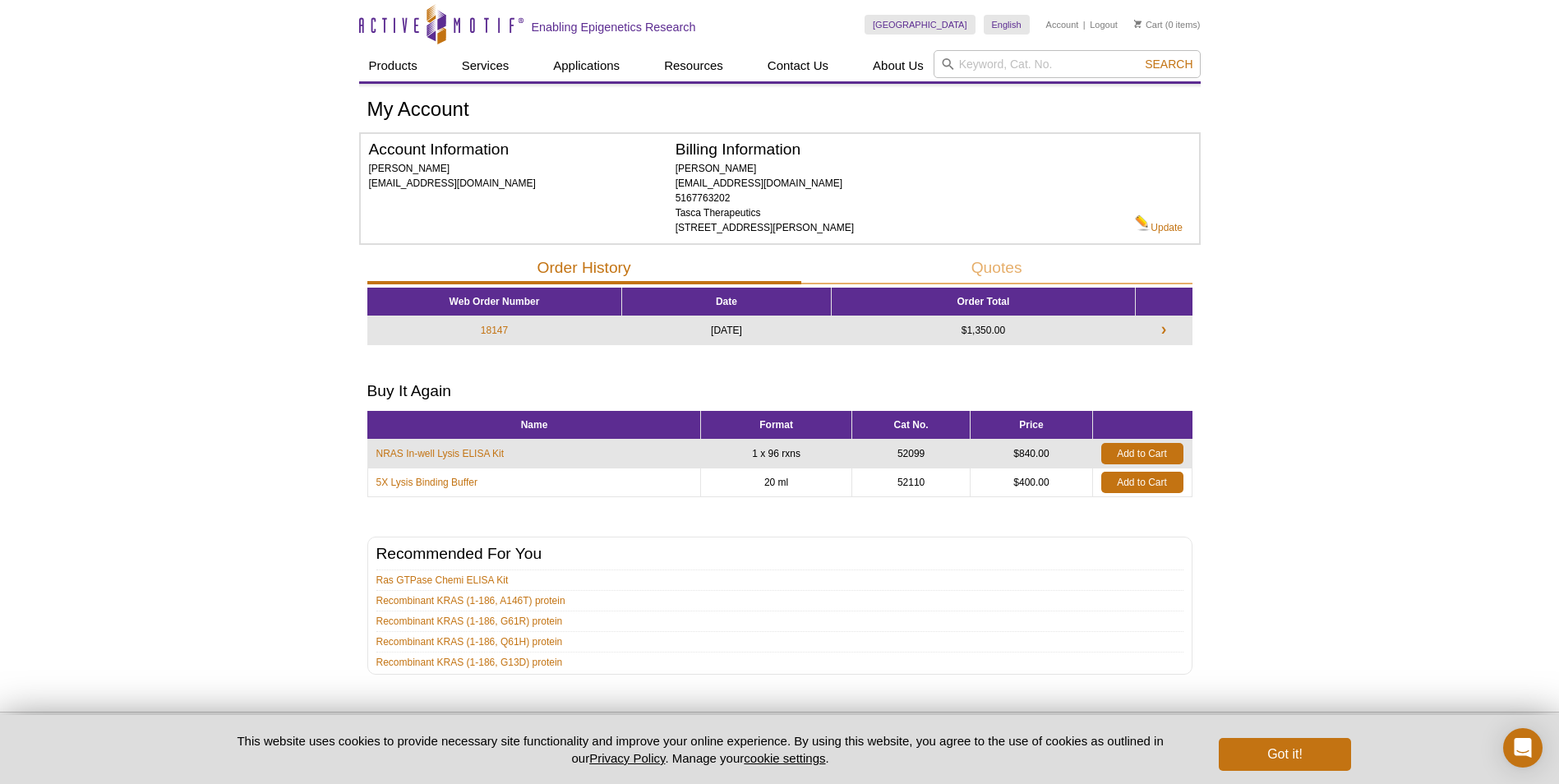 scroll, scrollTop: 0, scrollLeft: 0, axis: both 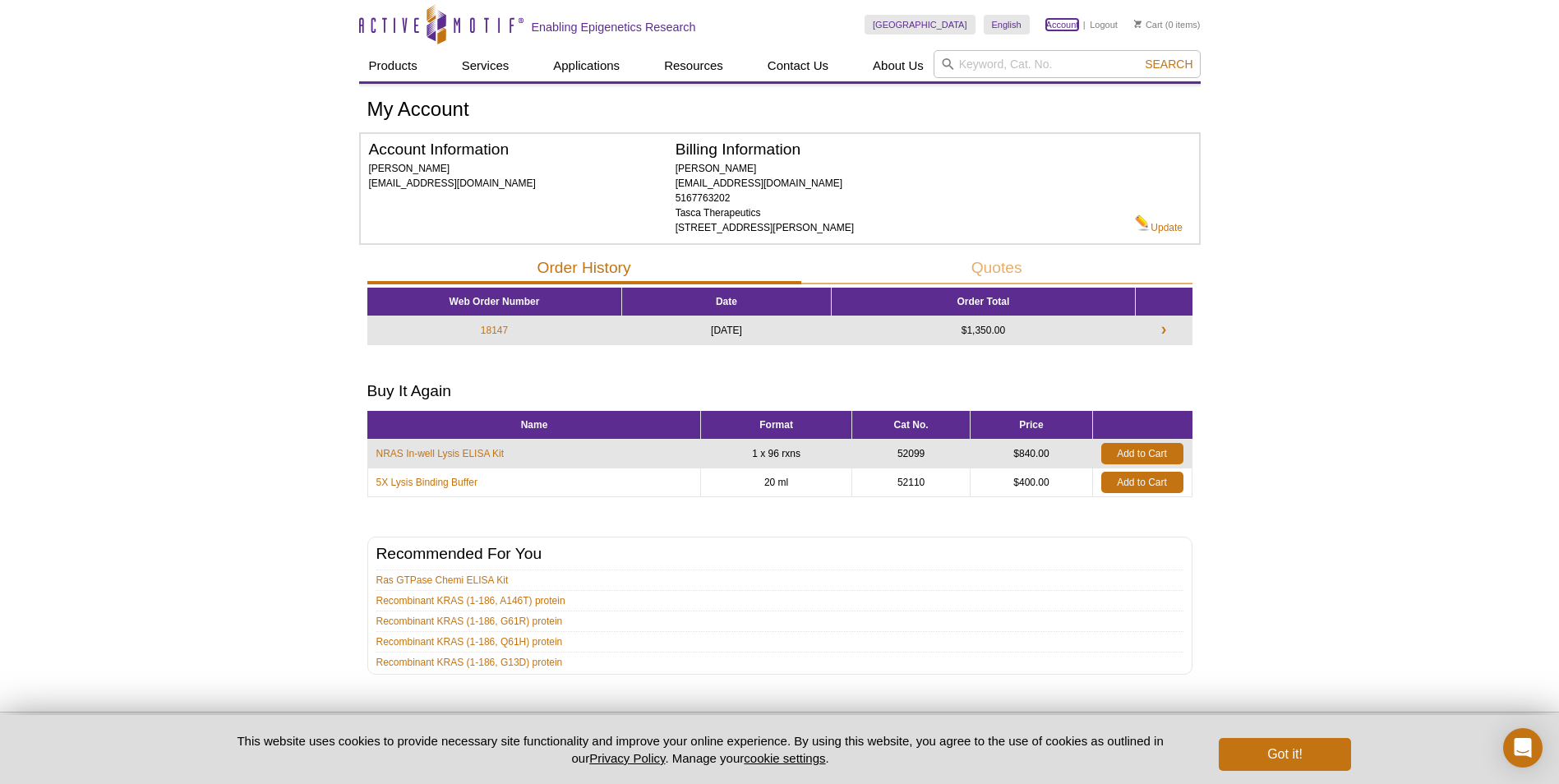 click on "Account" at bounding box center (1063, 25) 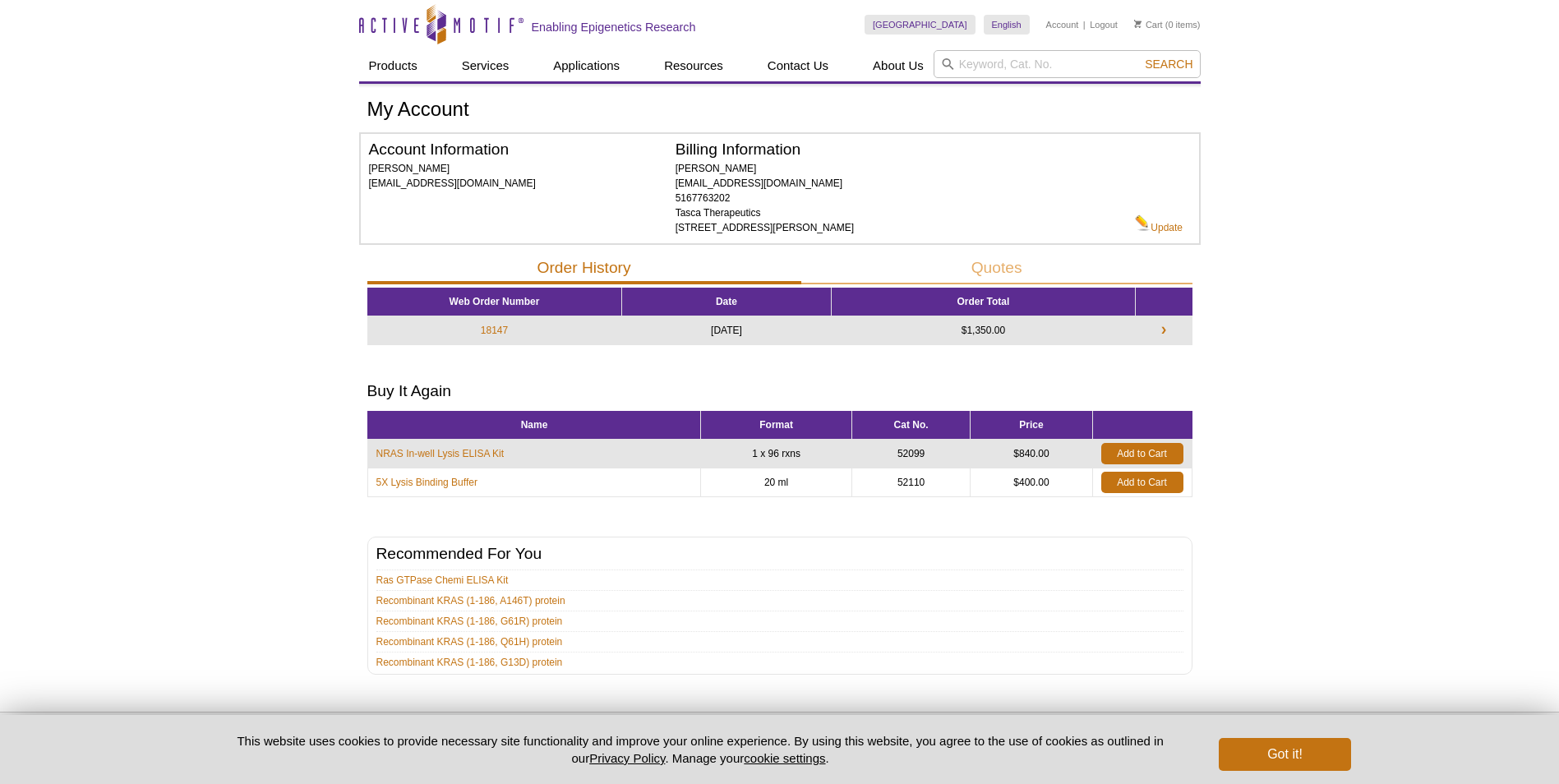 scroll, scrollTop: 0, scrollLeft: 0, axis: both 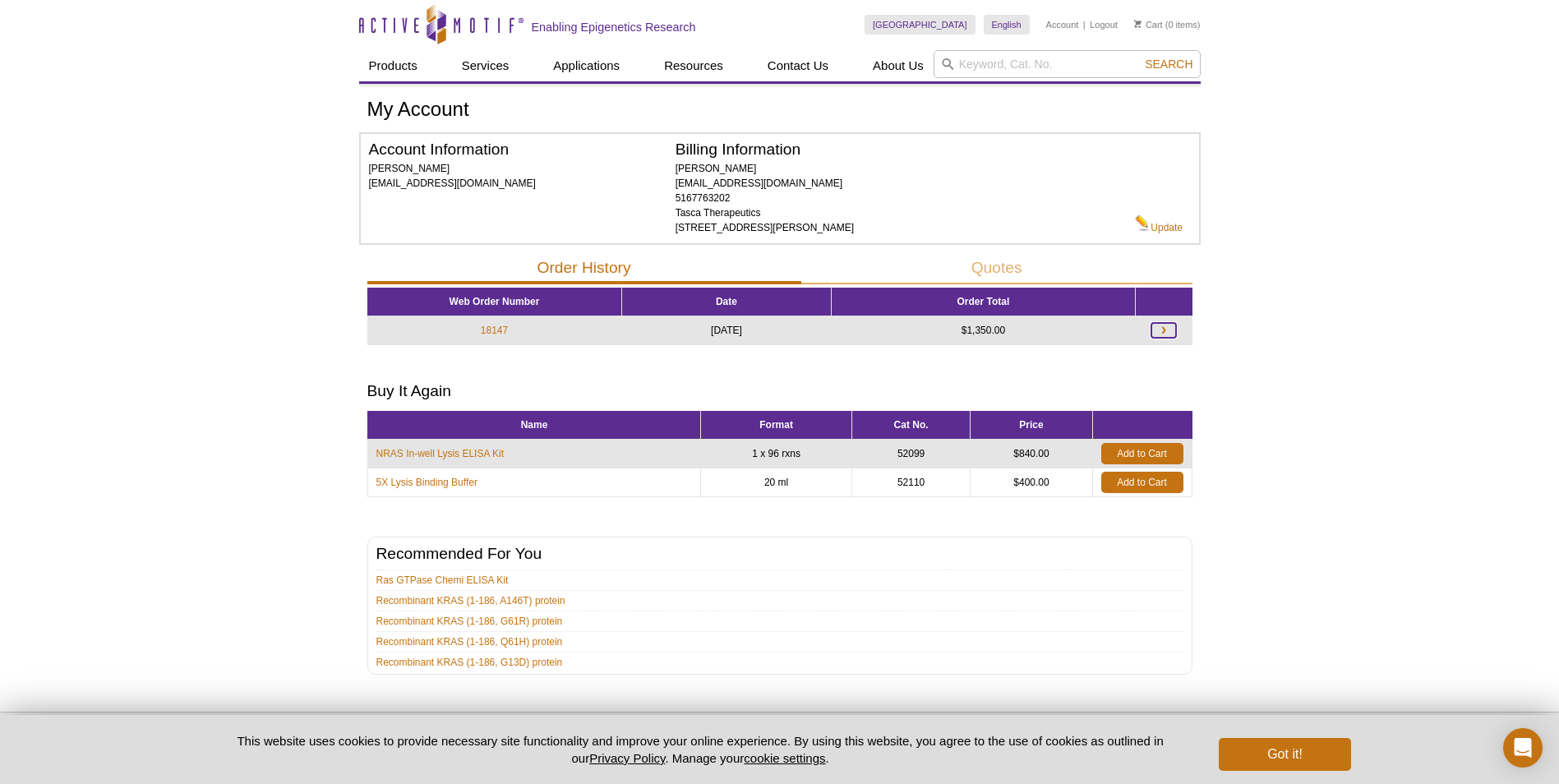 click on "❯" at bounding box center [1164, 330] 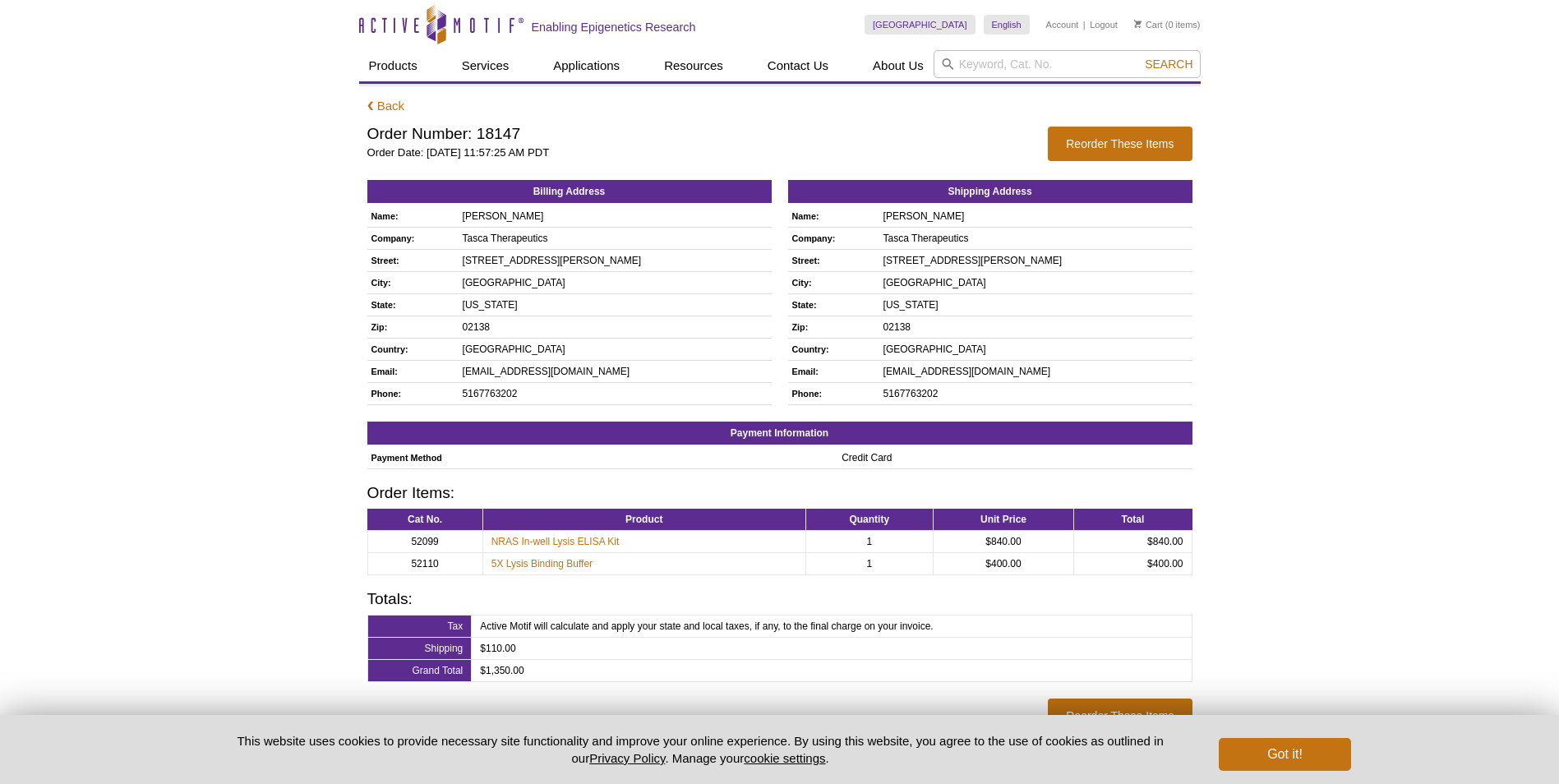 scroll, scrollTop: 0, scrollLeft: 0, axis: both 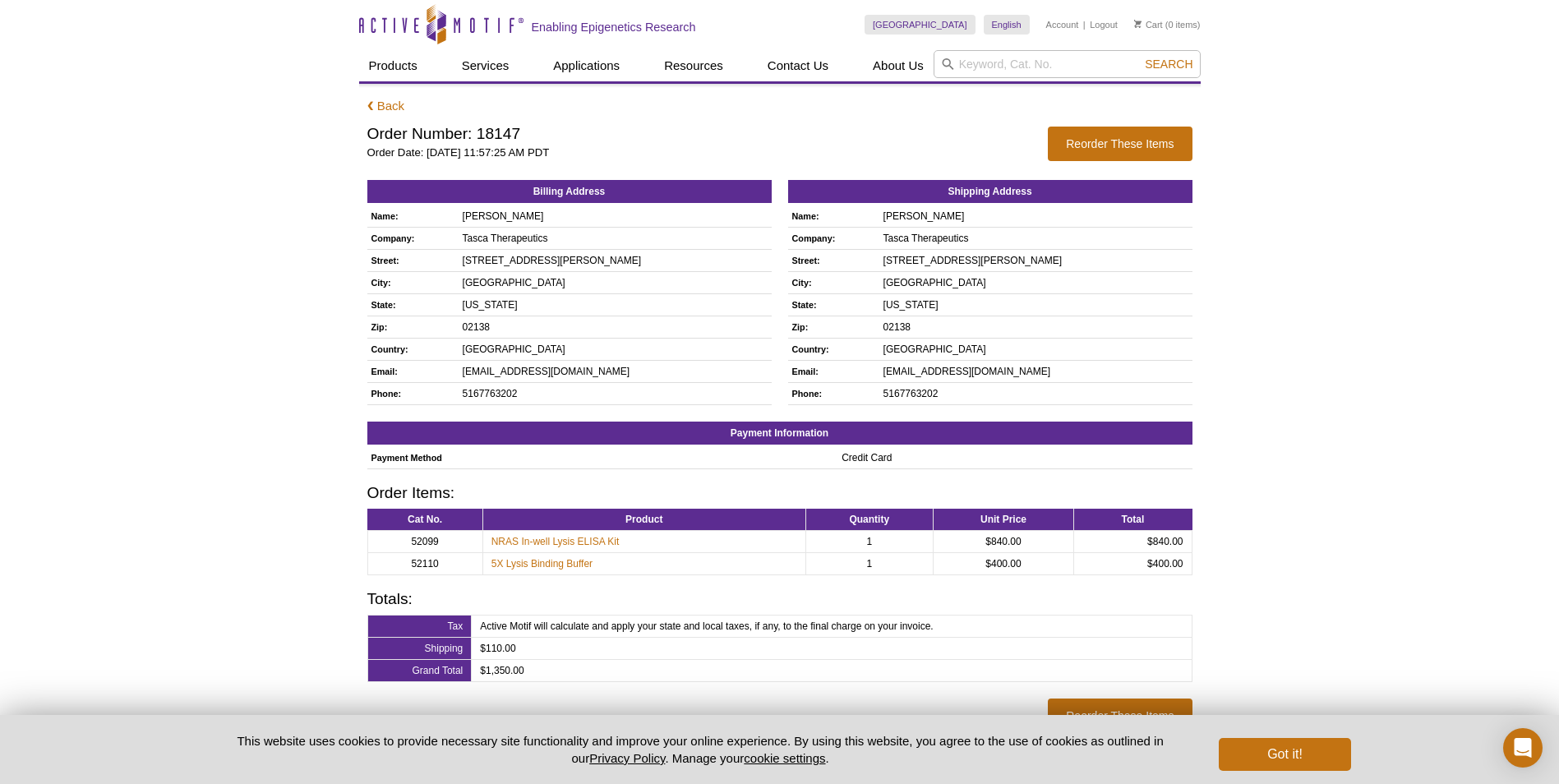 click on "Order Number: 18147" at bounding box center (699, 134) 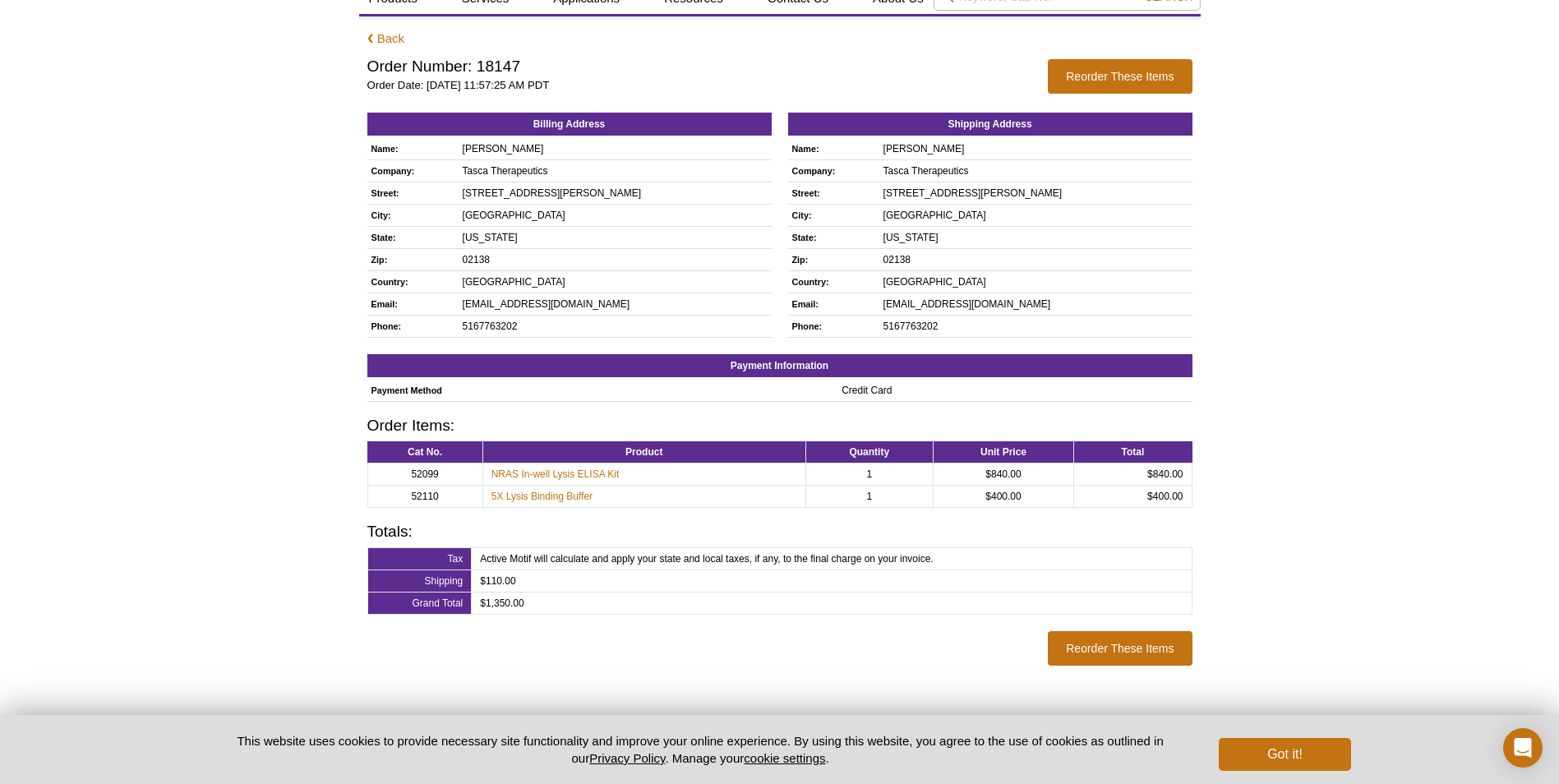 scroll, scrollTop: 149, scrollLeft: 0, axis: vertical 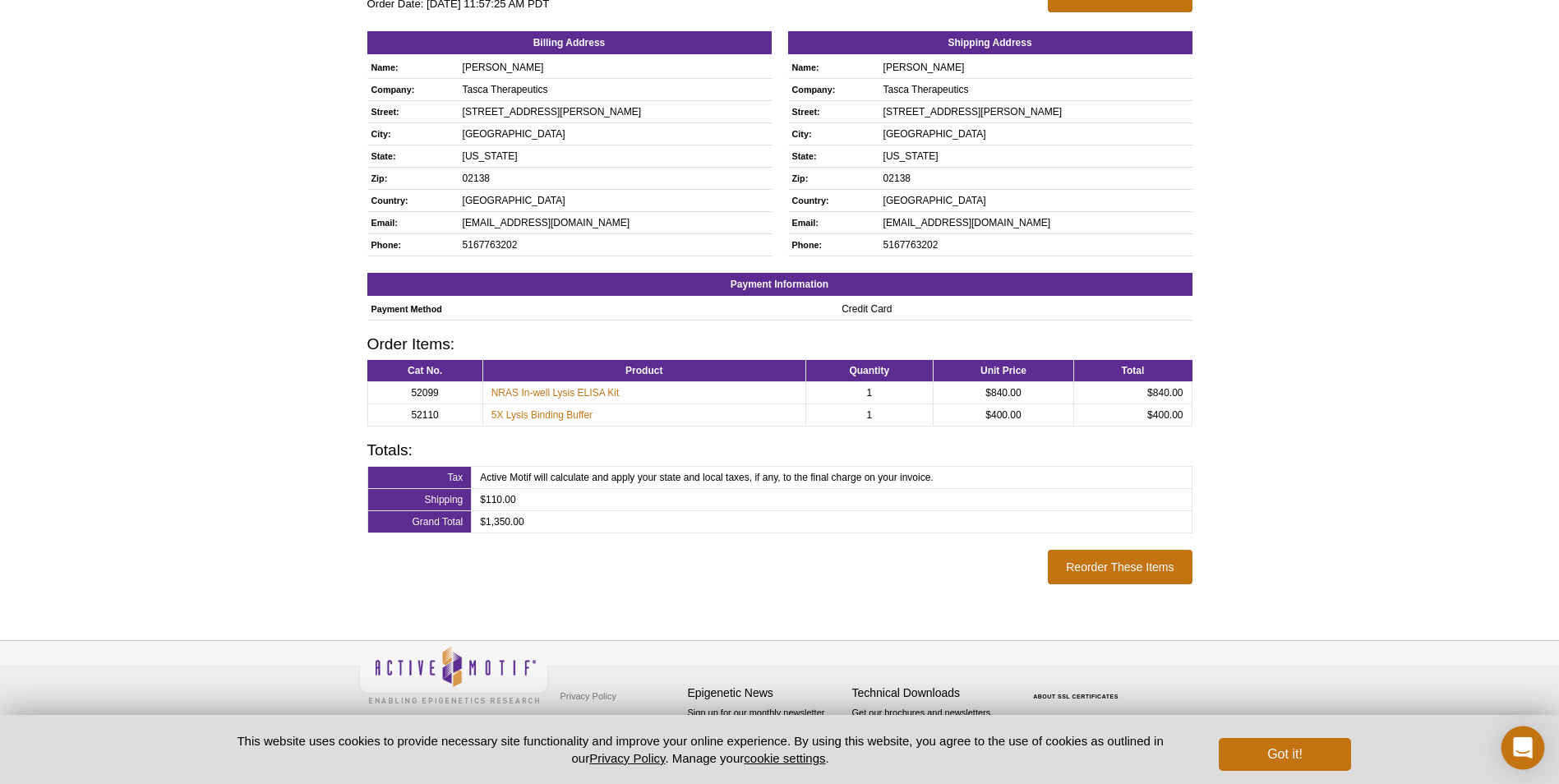 click at bounding box center (1523, 748) 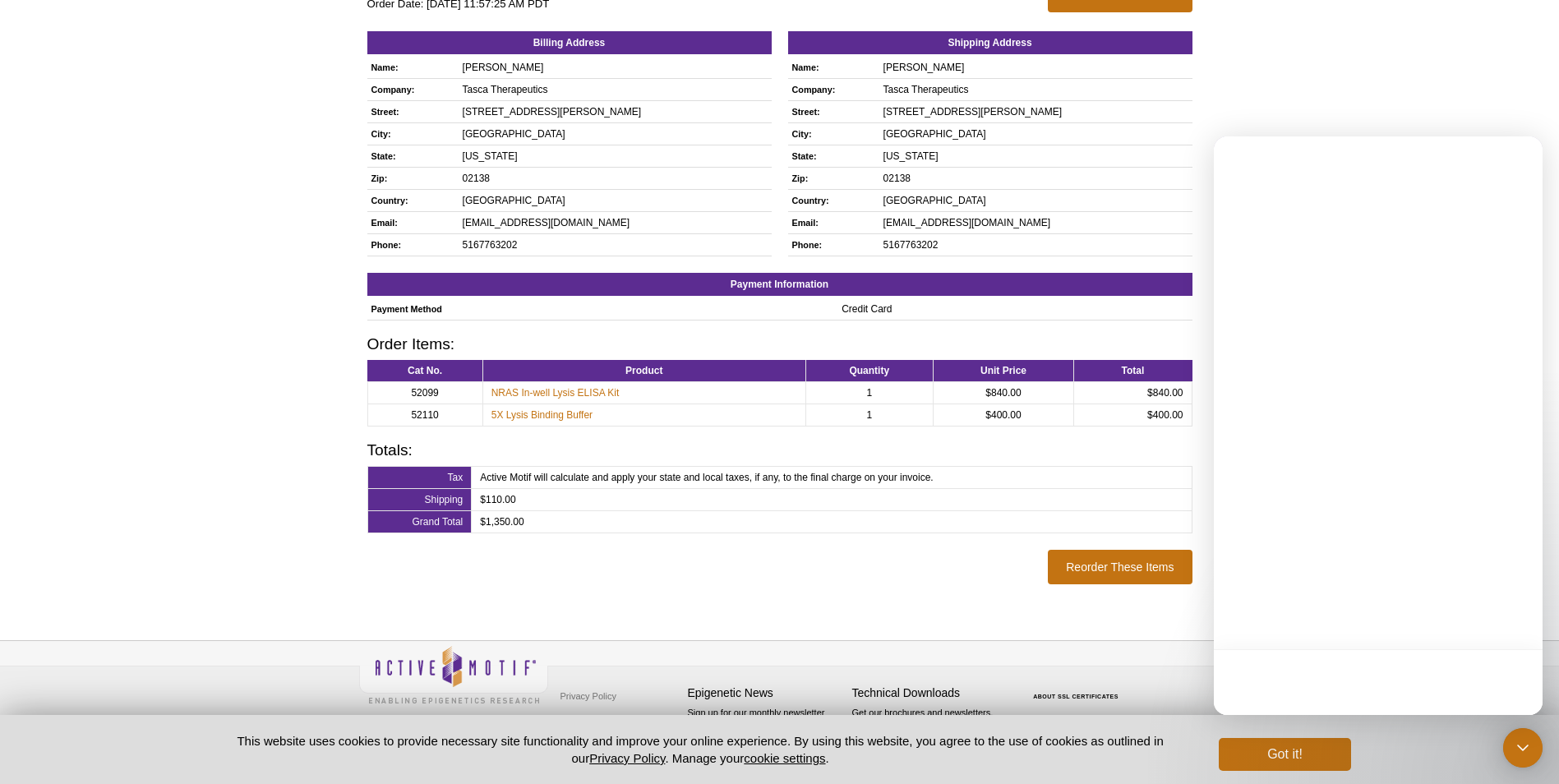 scroll, scrollTop: 0, scrollLeft: 0, axis: both 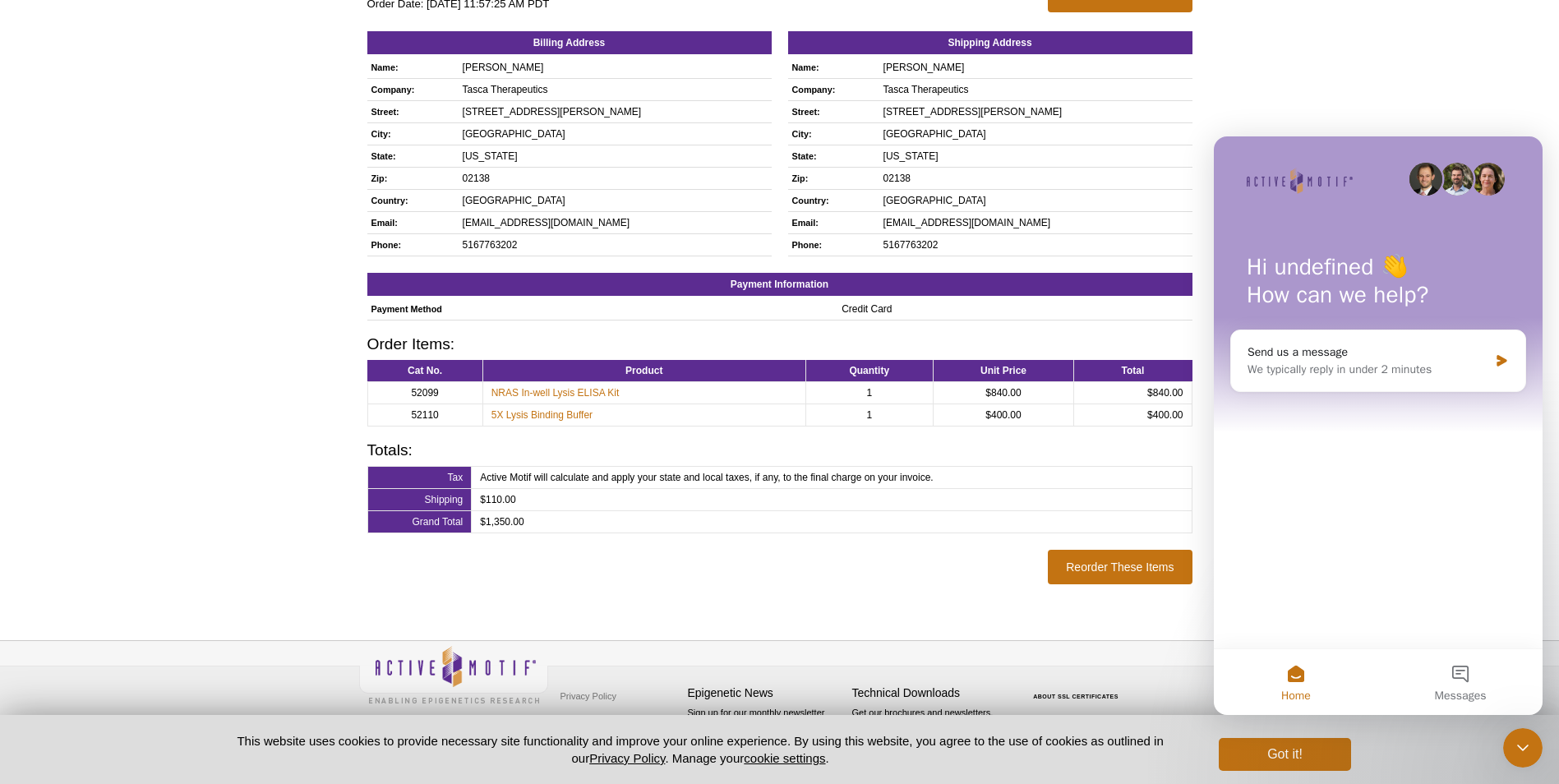 click on "Active Motif will calculate and apply your state and local taxes, if any, to the final charge on your invoice." at bounding box center (832, 477) 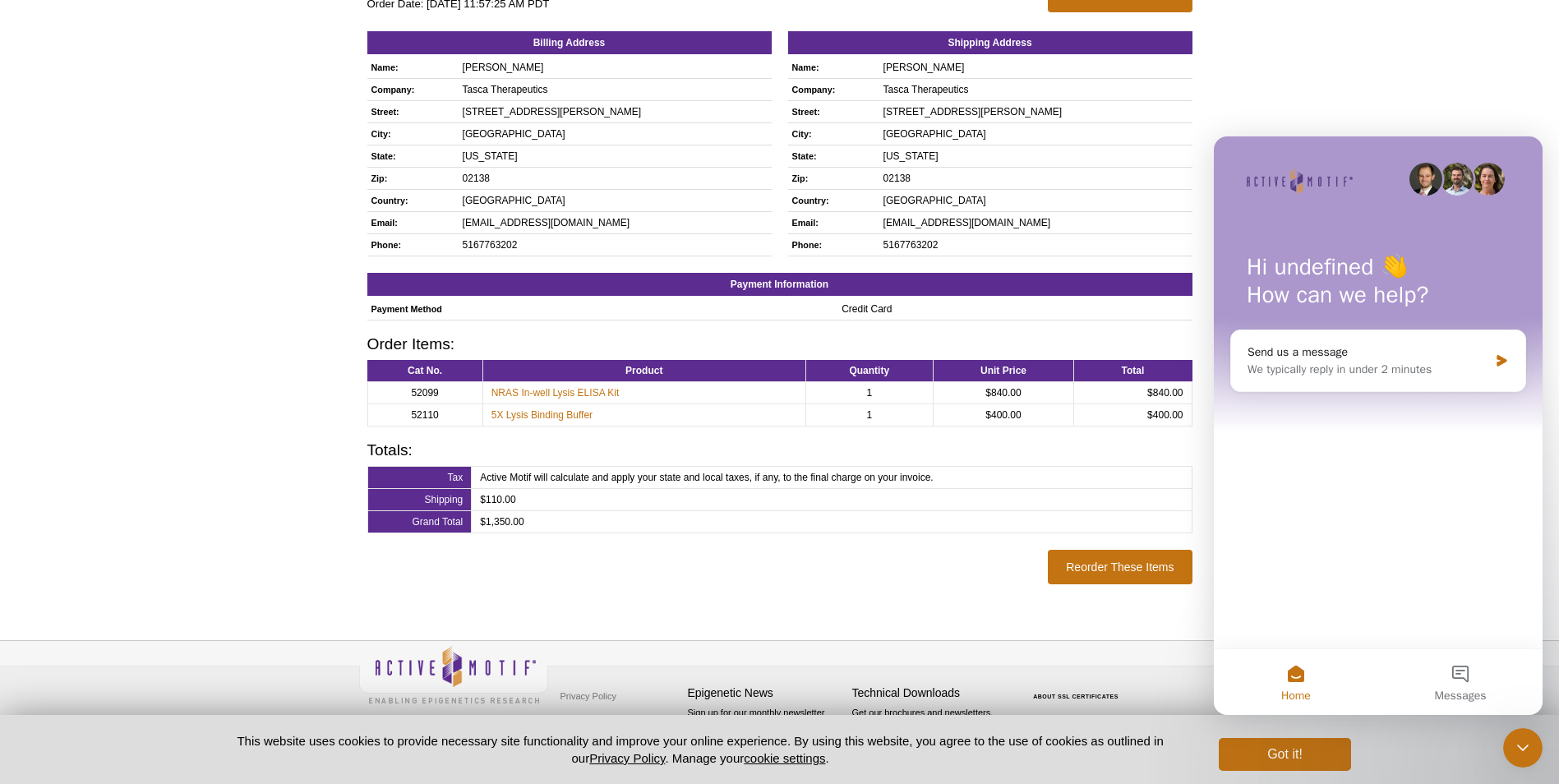 click at bounding box center [1523, 748] 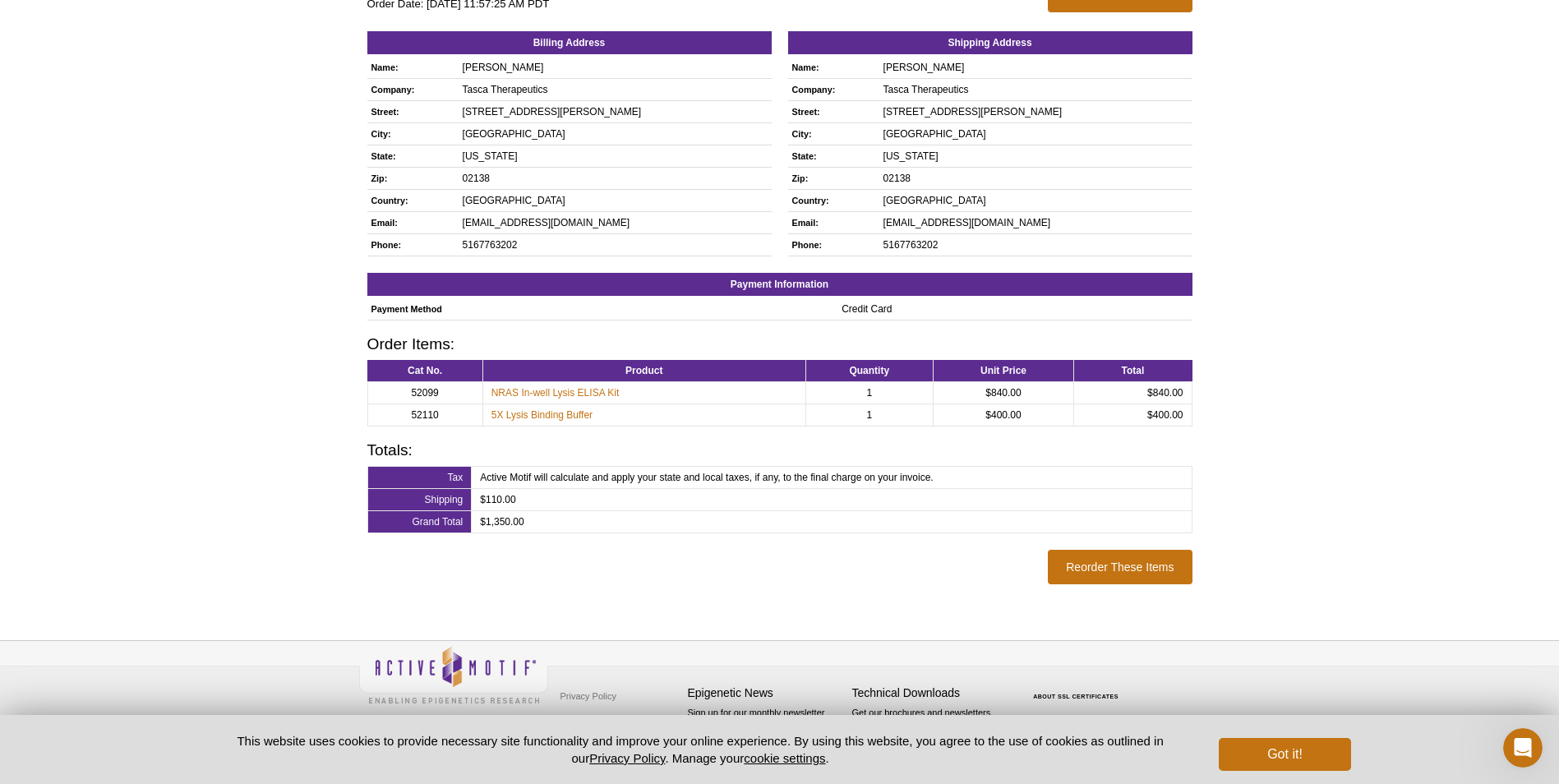 scroll, scrollTop: 0, scrollLeft: 0, axis: both 